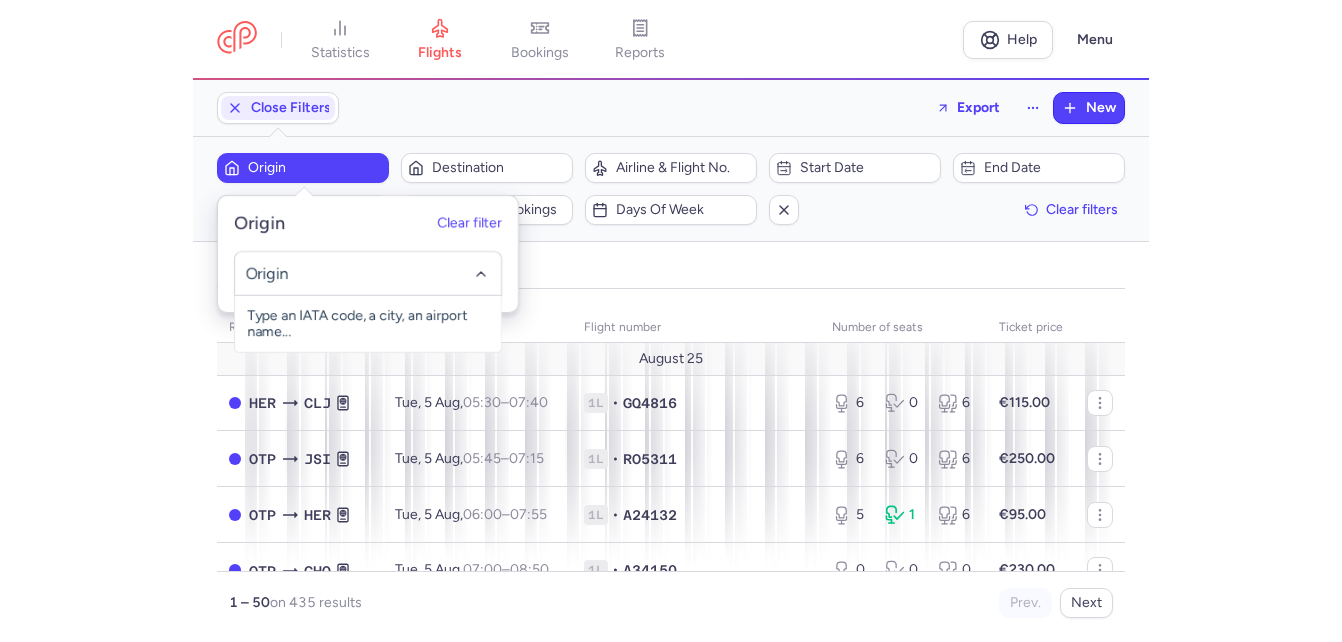 scroll, scrollTop: 0, scrollLeft: 0, axis: both 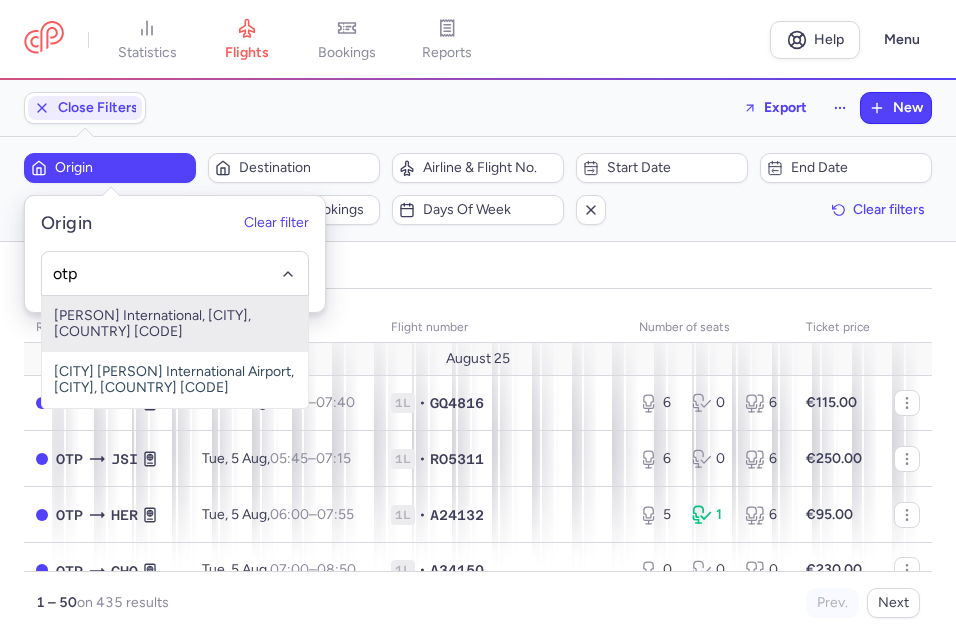 drag, startPoint x: 155, startPoint y: 323, endPoint x: 298, endPoint y: 201, distance: 187.97075 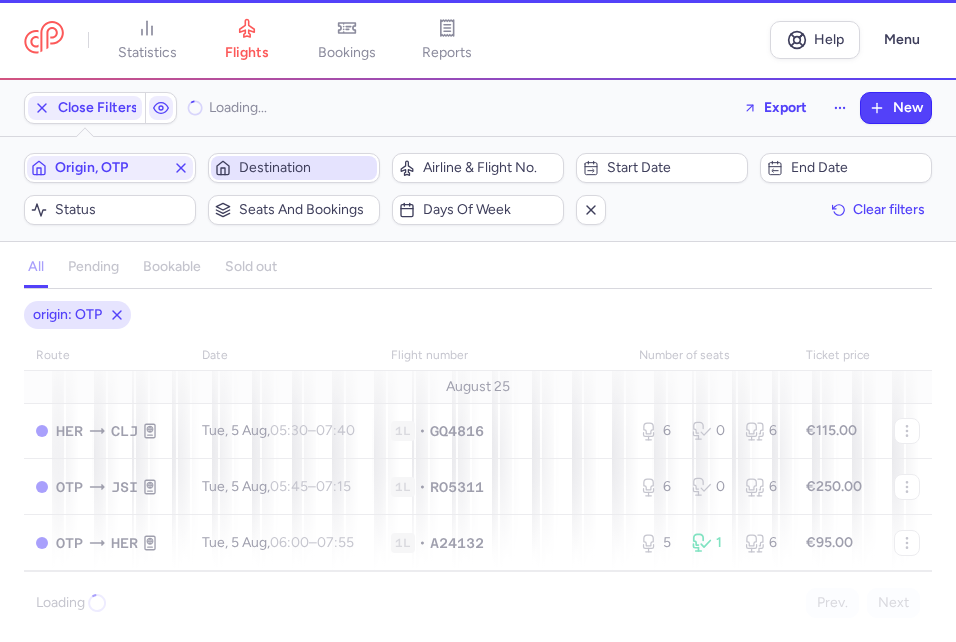 click on "Destination" at bounding box center (306, 168) 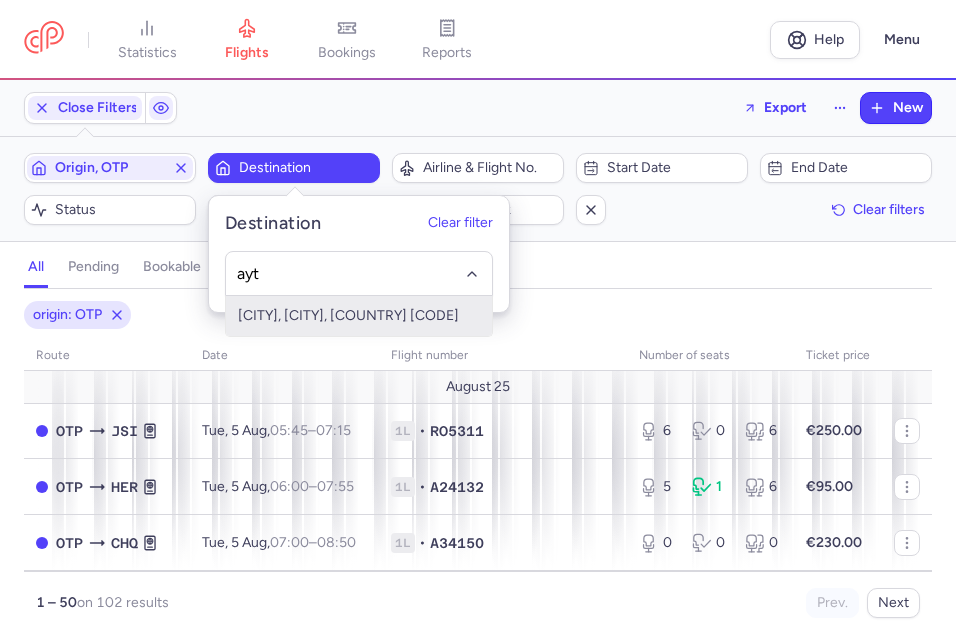 click on "[CITY], [CITY], [COUNTRY] [CODE]" at bounding box center (359, 316) 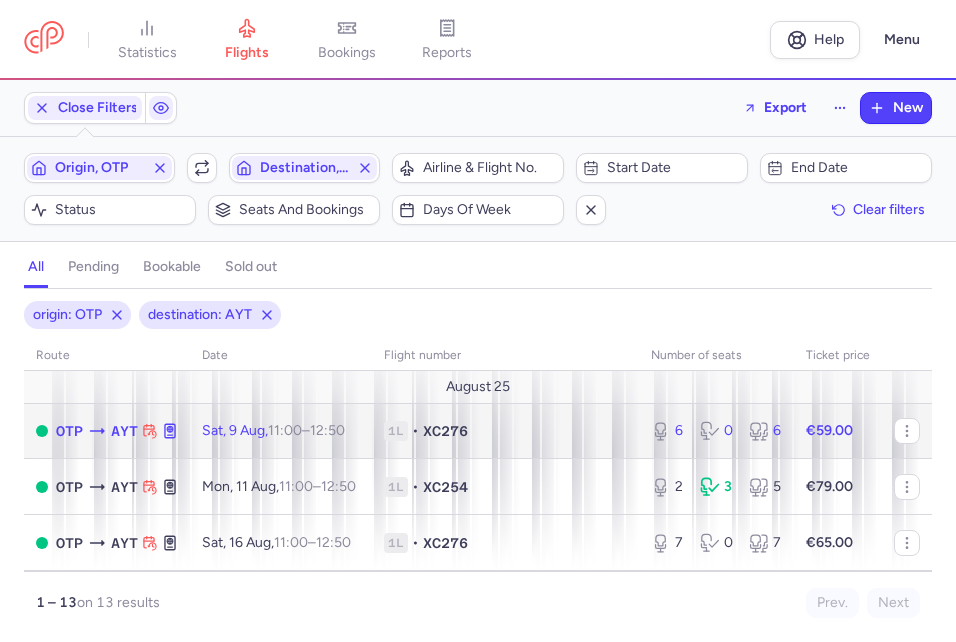 click on "11:00  –  12:50  +0" at bounding box center [306, 430] 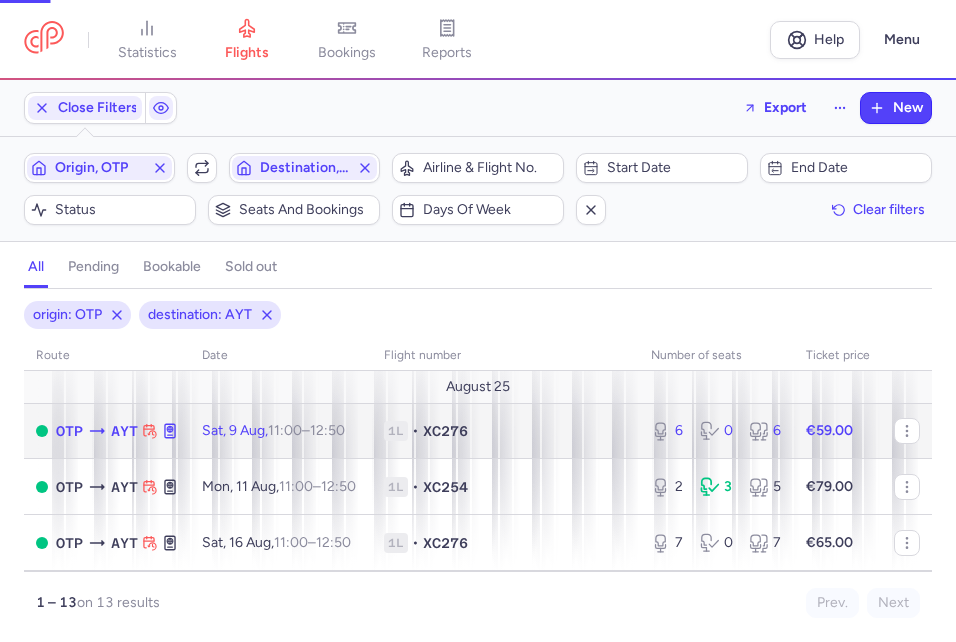 select on "days" 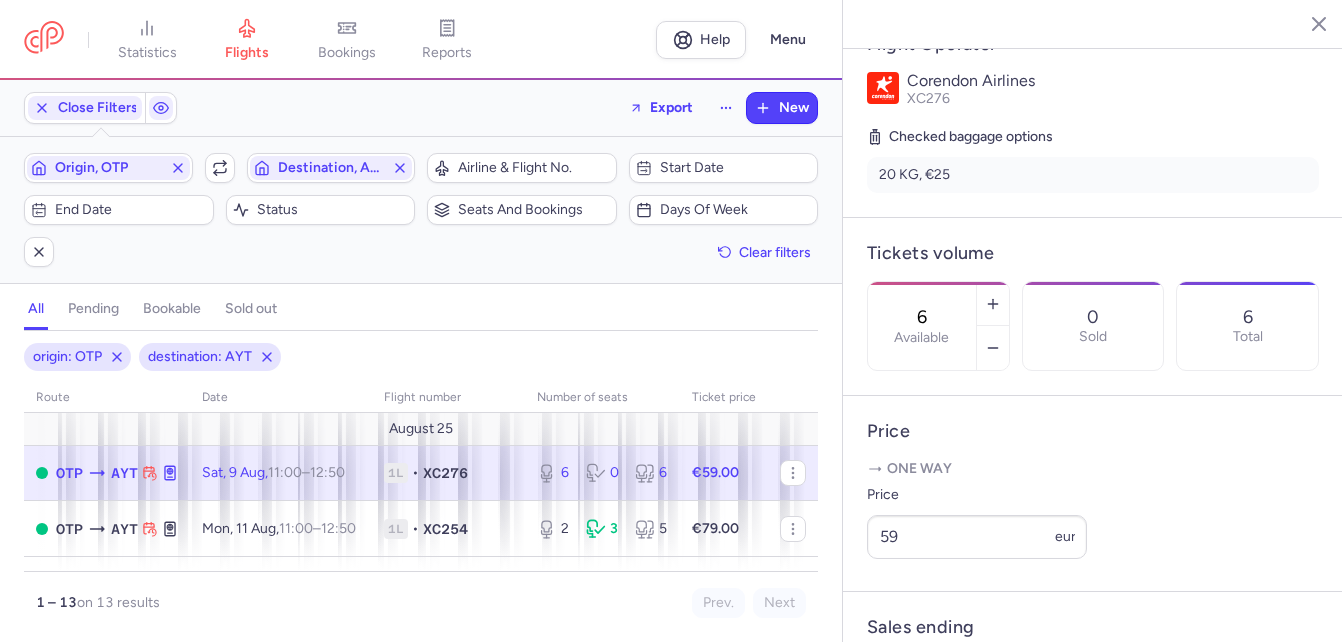 scroll, scrollTop: 600, scrollLeft: 0, axis: vertical 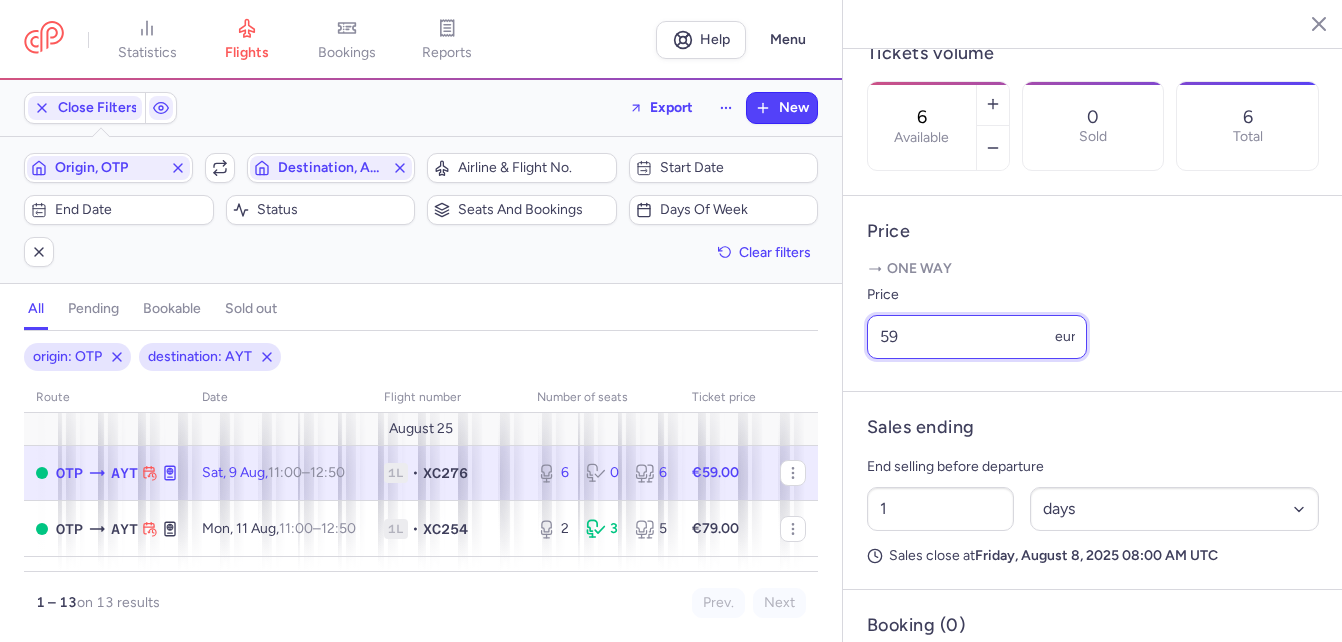 drag, startPoint x: 917, startPoint y: 384, endPoint x: 852, endPoint y: 385, distance: 65.00769 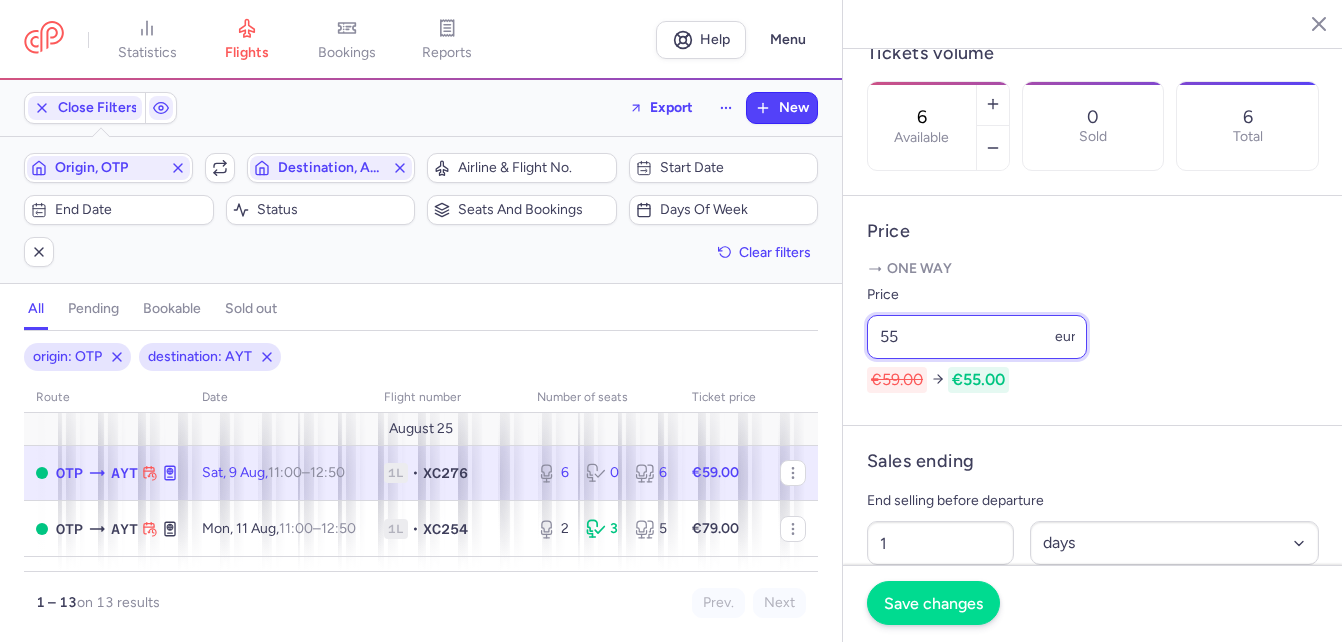 type on "55" 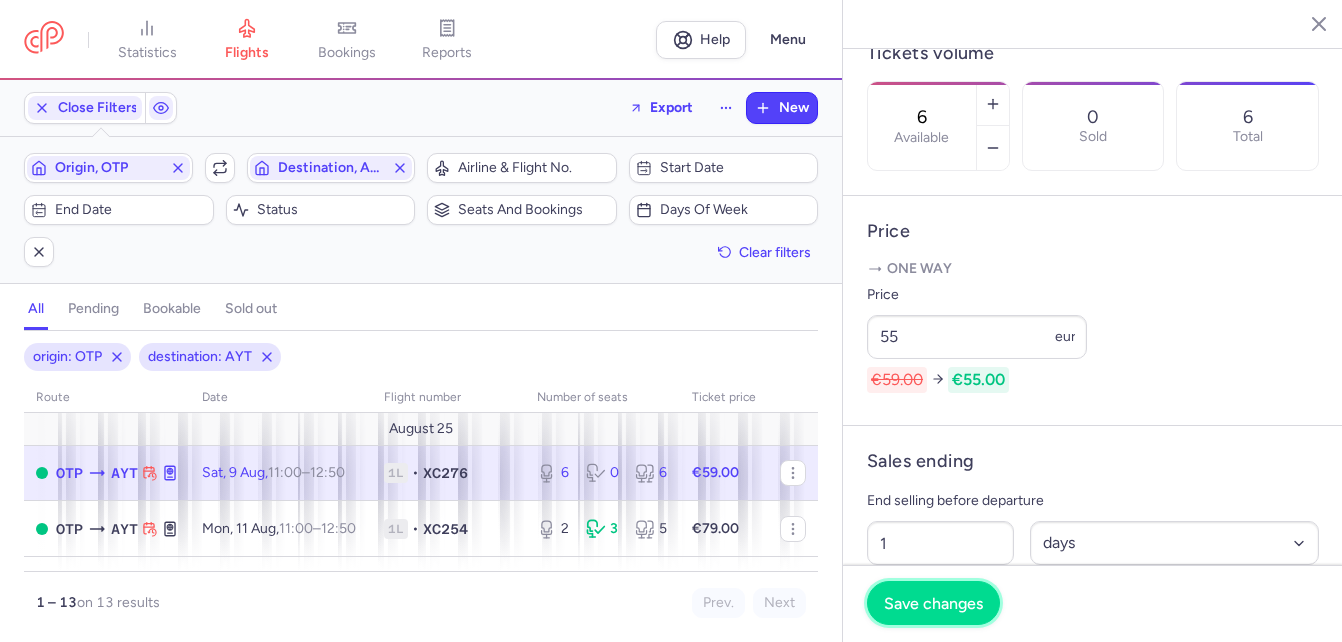 click on "Save changes" at bounding box center (933, 603) 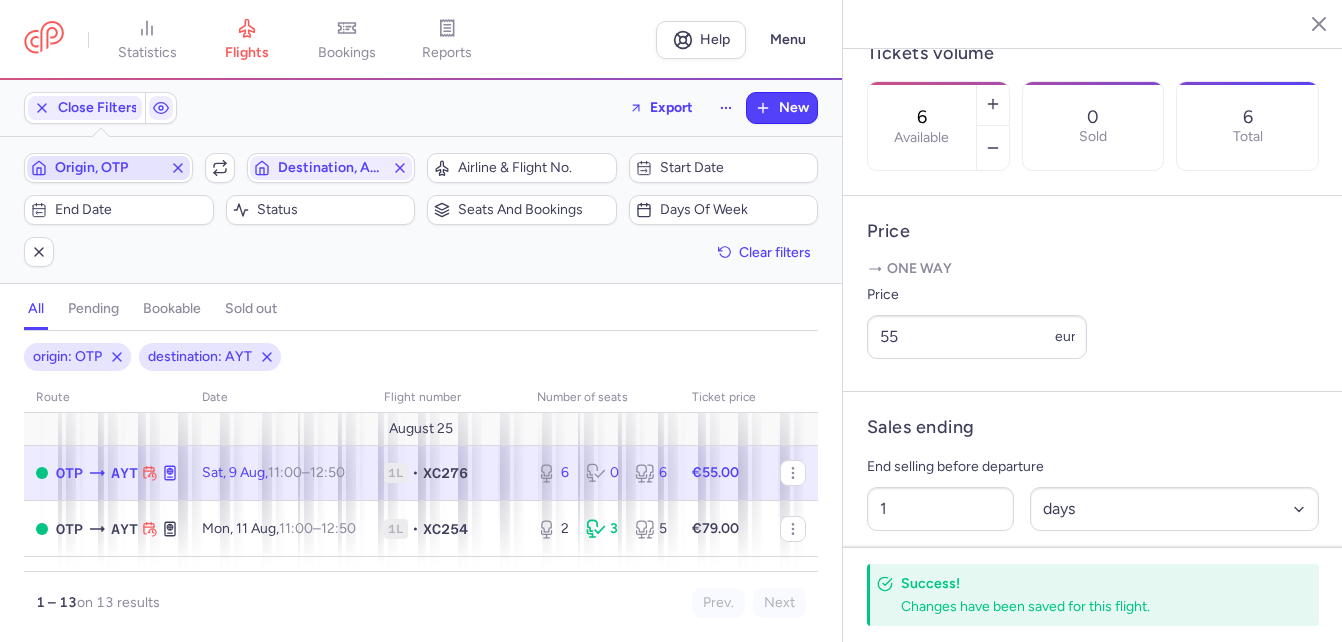 click 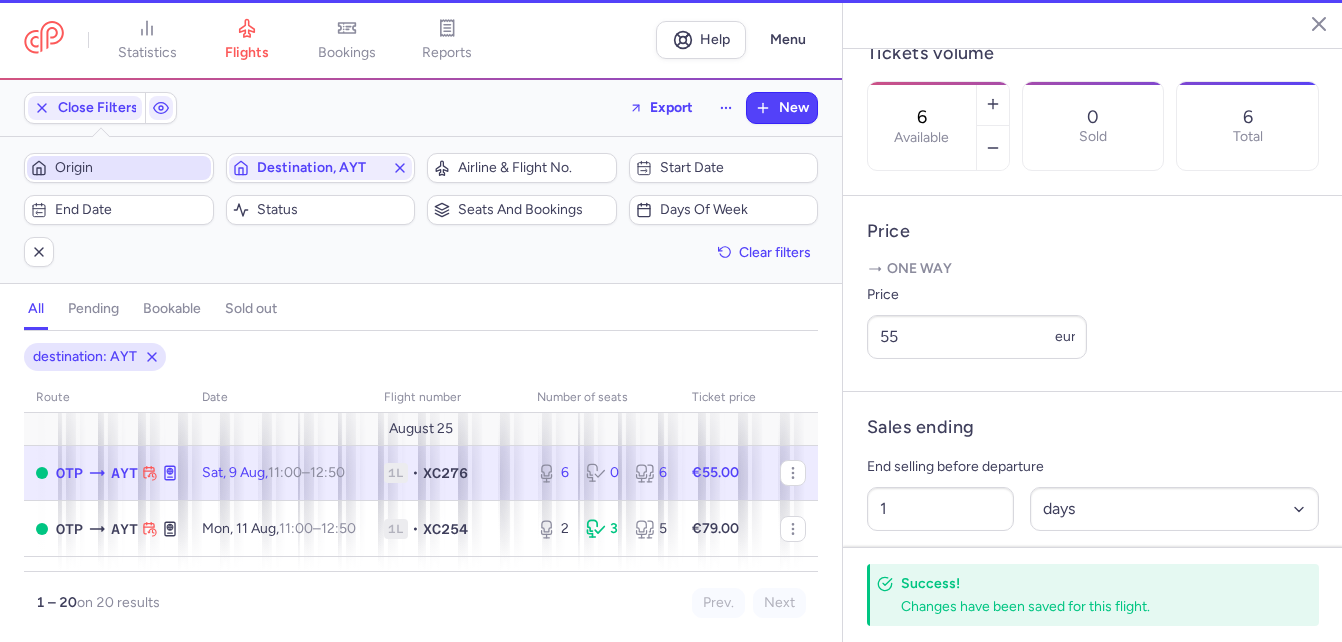 click on "Origin" at bounding box center [131, 168] 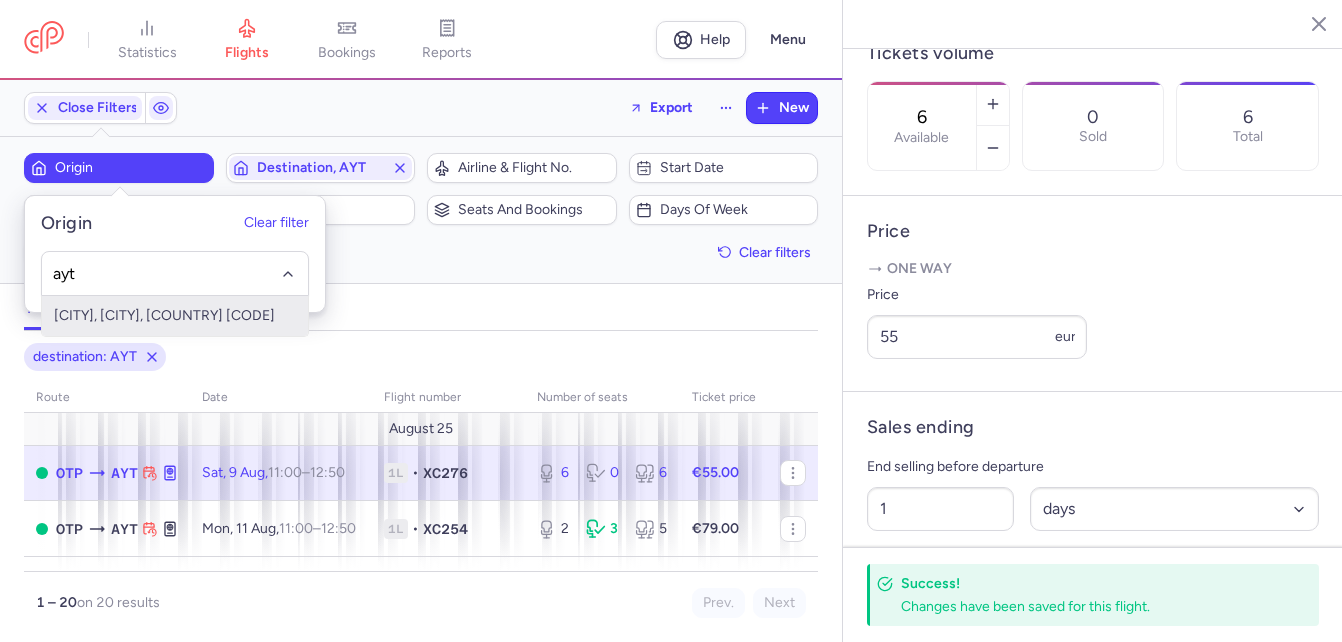 drag, startPoint x: 147, startPoint y: 313, endPoint x: 184, endPoint y: 290, distance: 43.56604 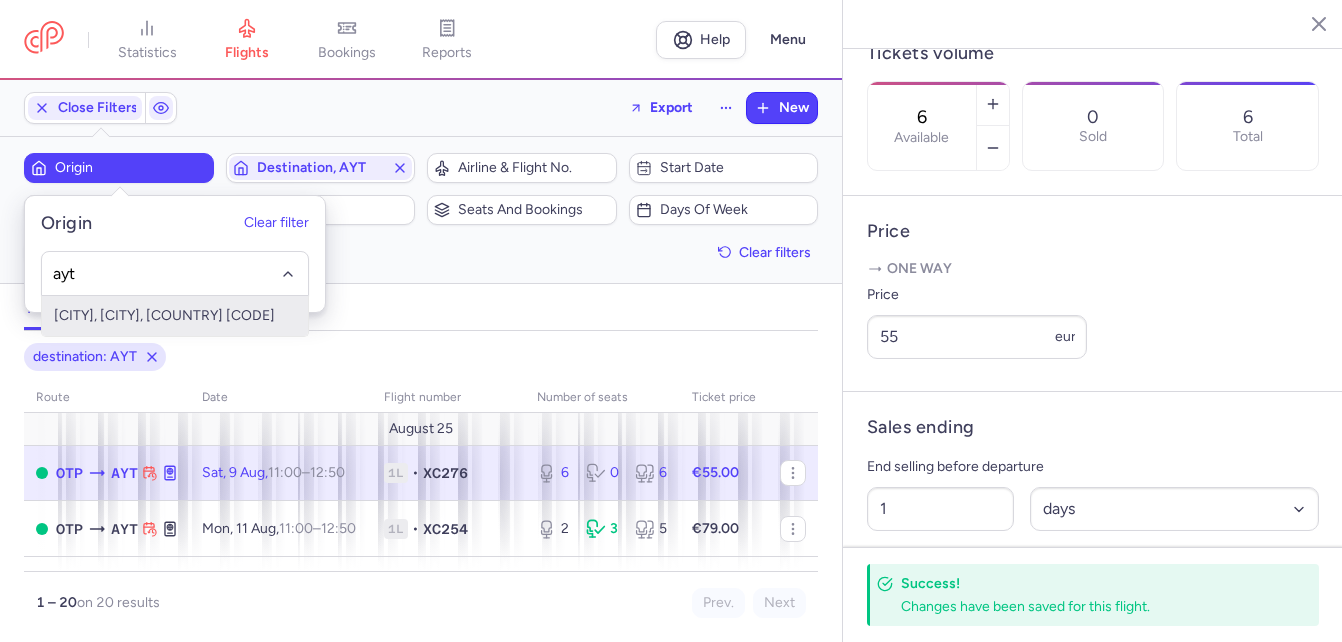 type on "ayt" 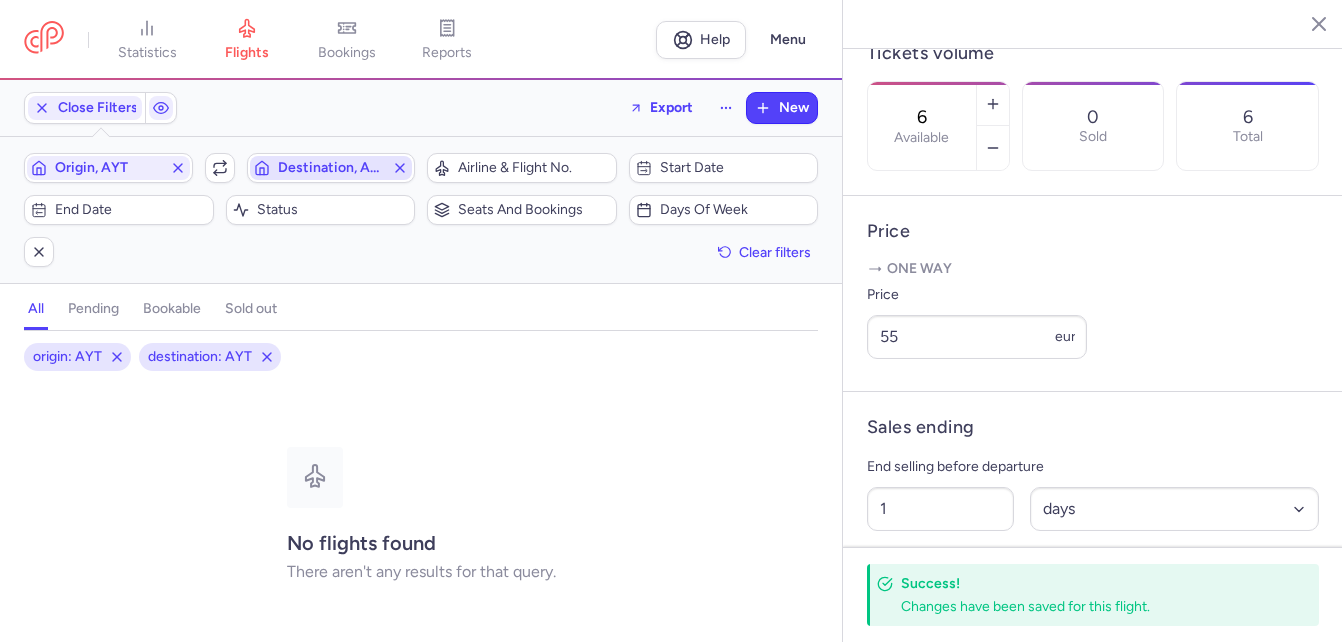 drag, startPoint x: 395, startPoint y: 168, endPoint x: 383, endPoint y: 169, distance: 12.0415945 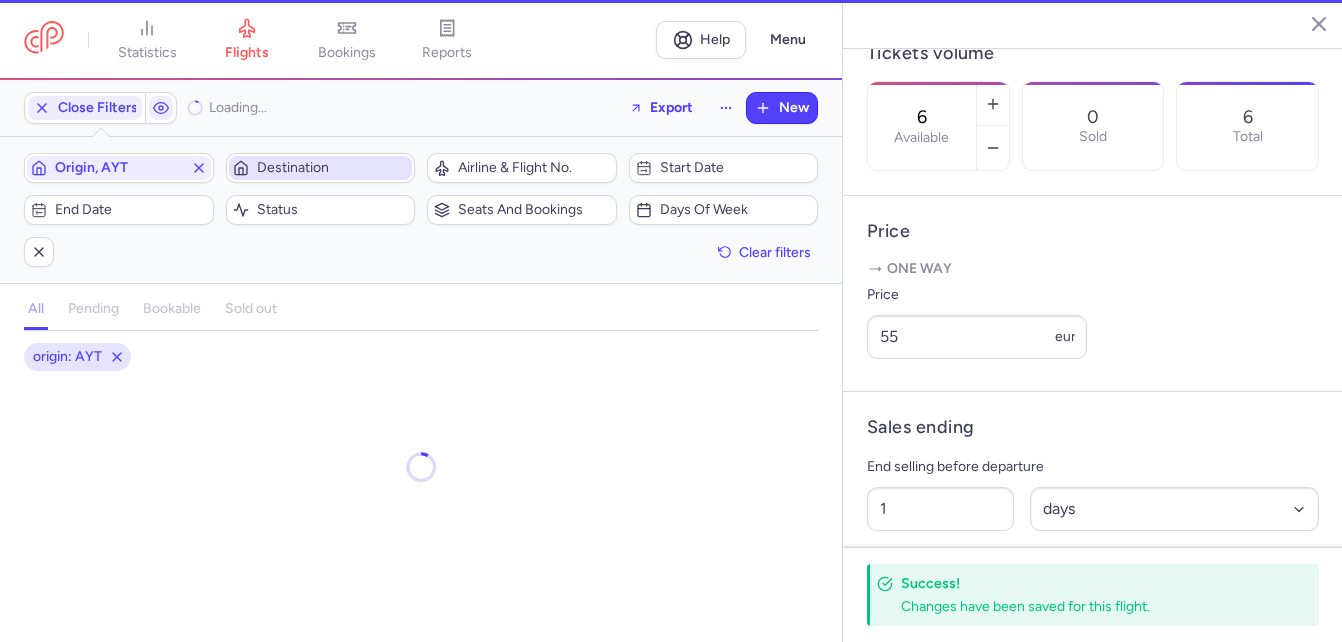 click on "Destination" at bounding box center (333, 168) 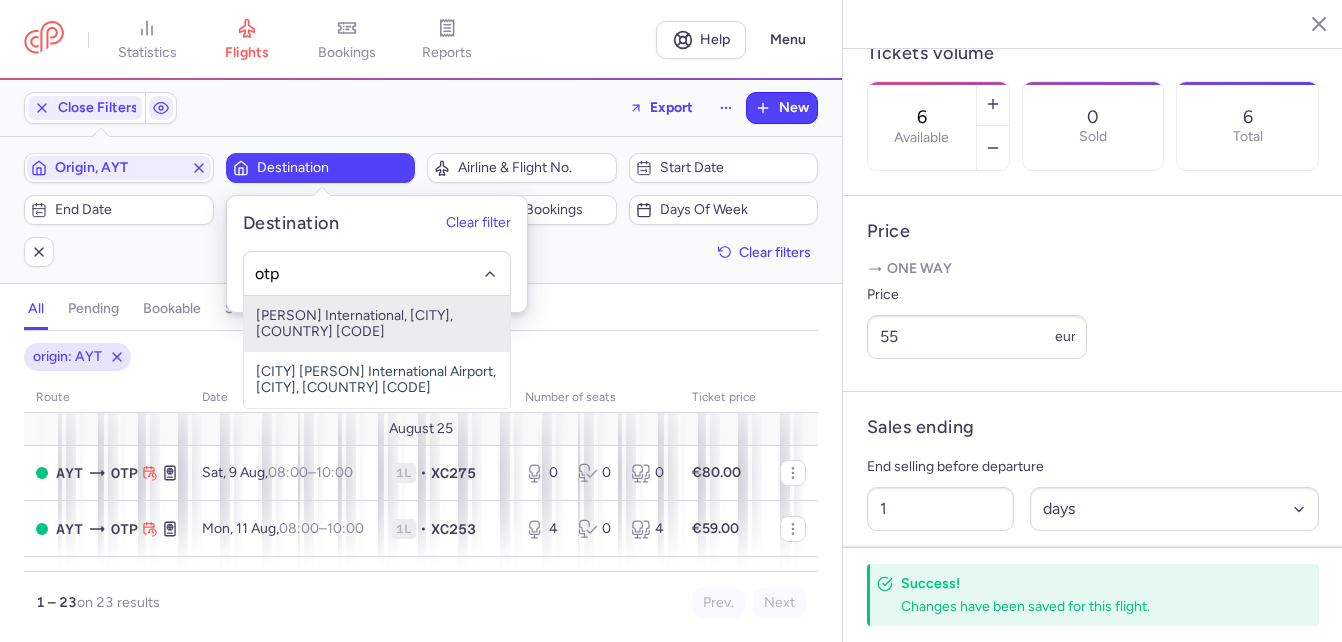 click on "[PERSON] International, [CITY], [COUNTRY] [CODE]" at bounding box center [377, 324] 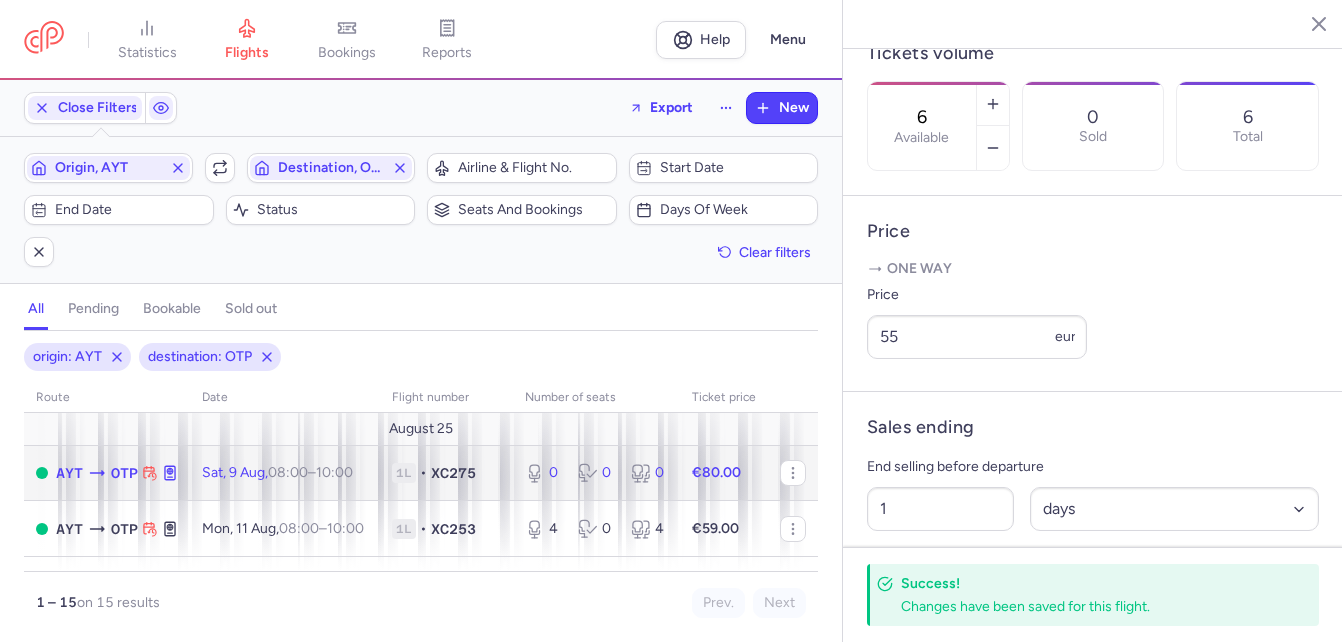 click on "1L • XC275" 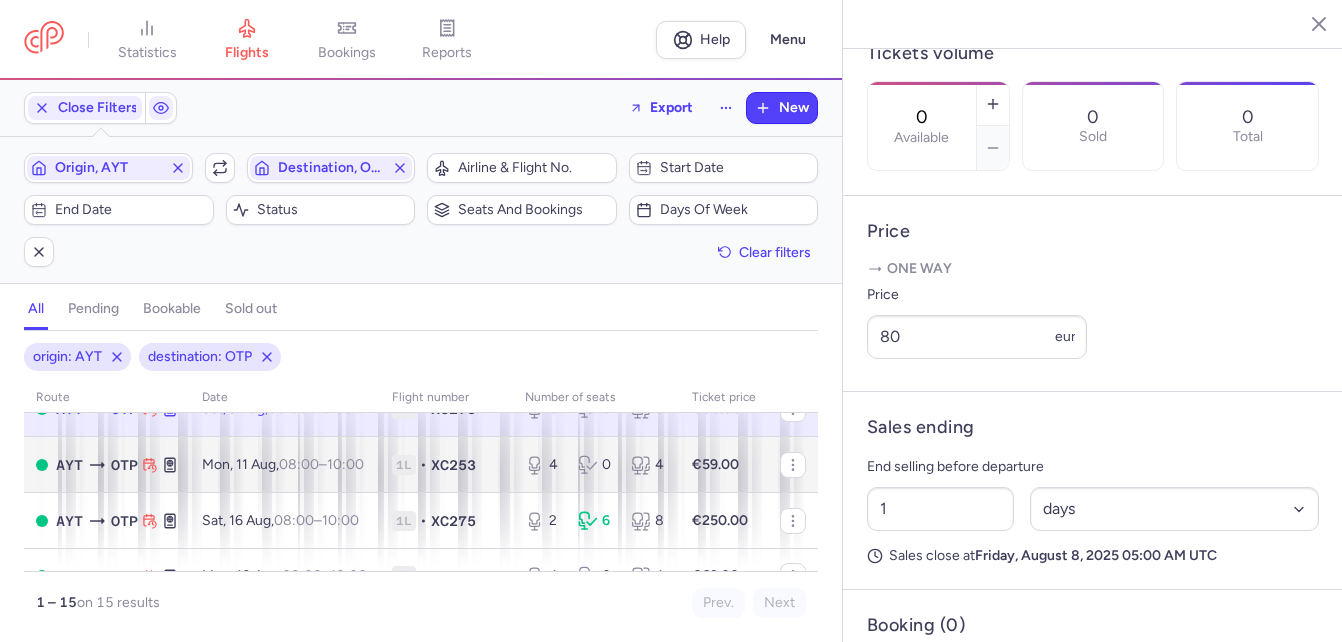 scroll, scrollTop: 100, scrollLeft: 0, axis: vertical 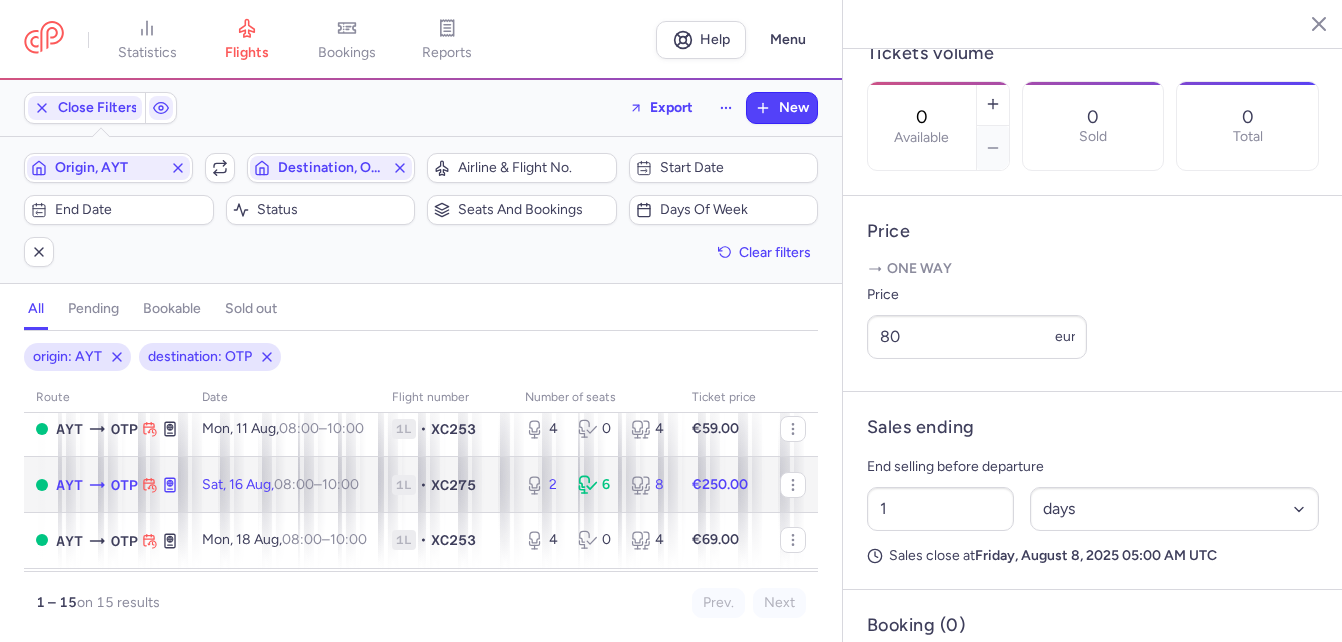 click on "10:00  +0" at bounding box center (340, 484) 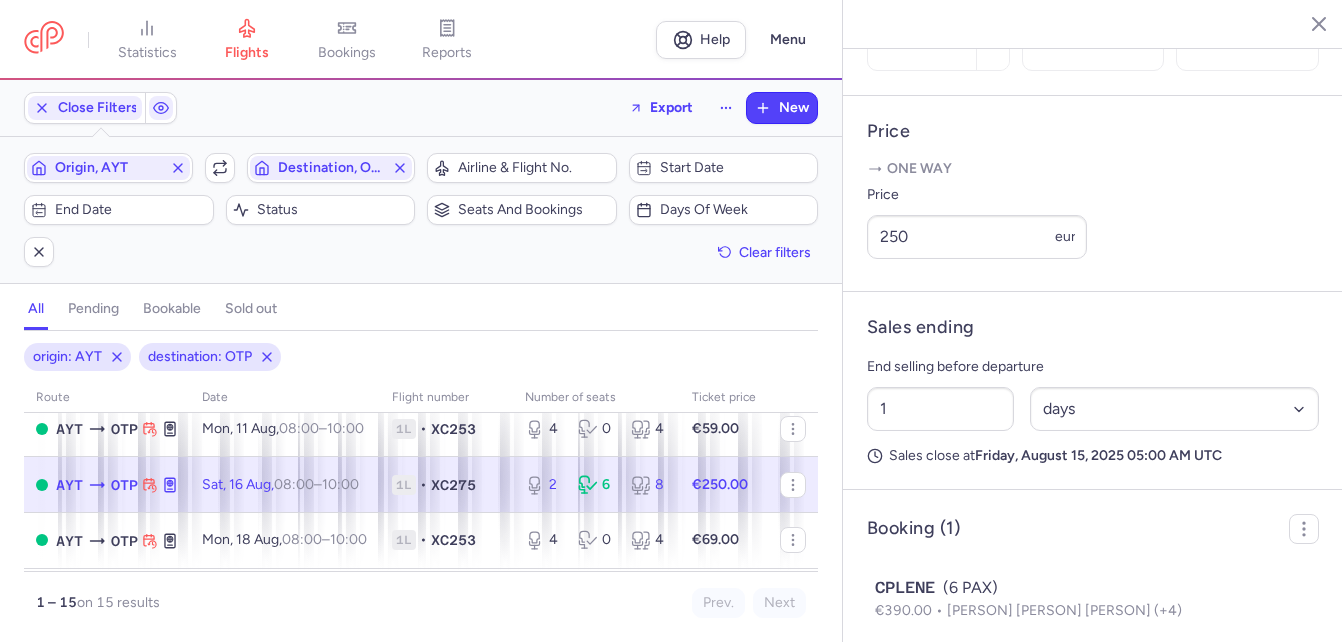scroll, scrollTop: 516, scrollLeft: 0, axis: vertical 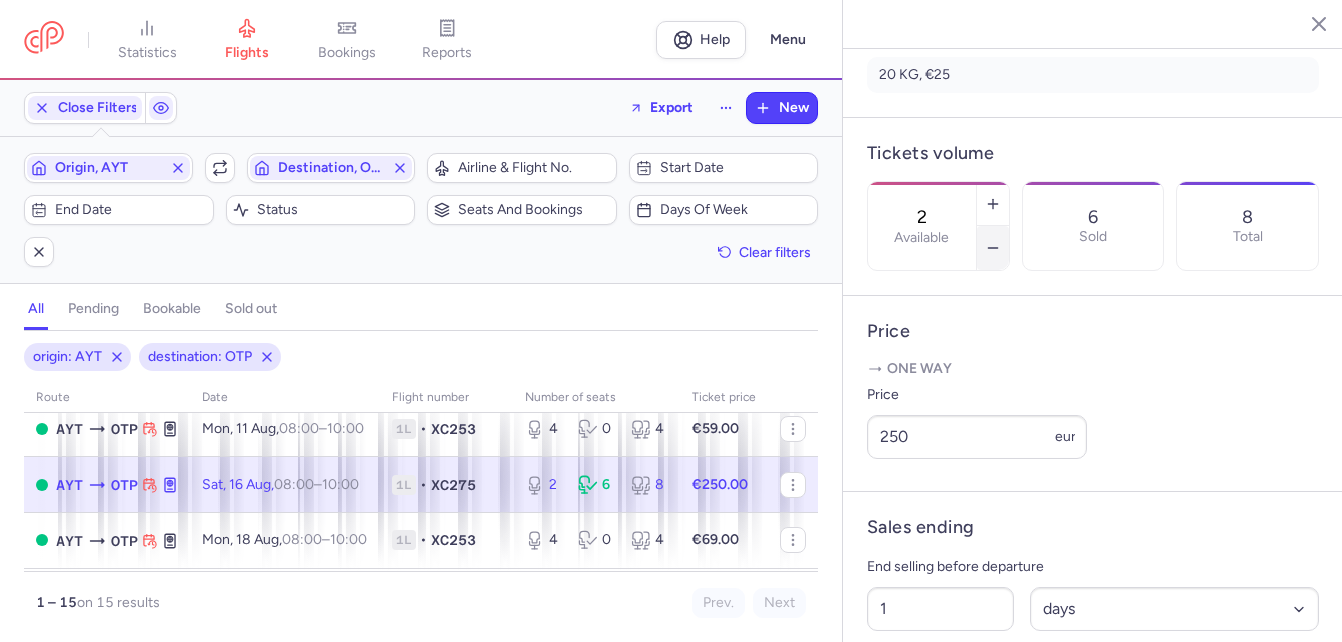 click 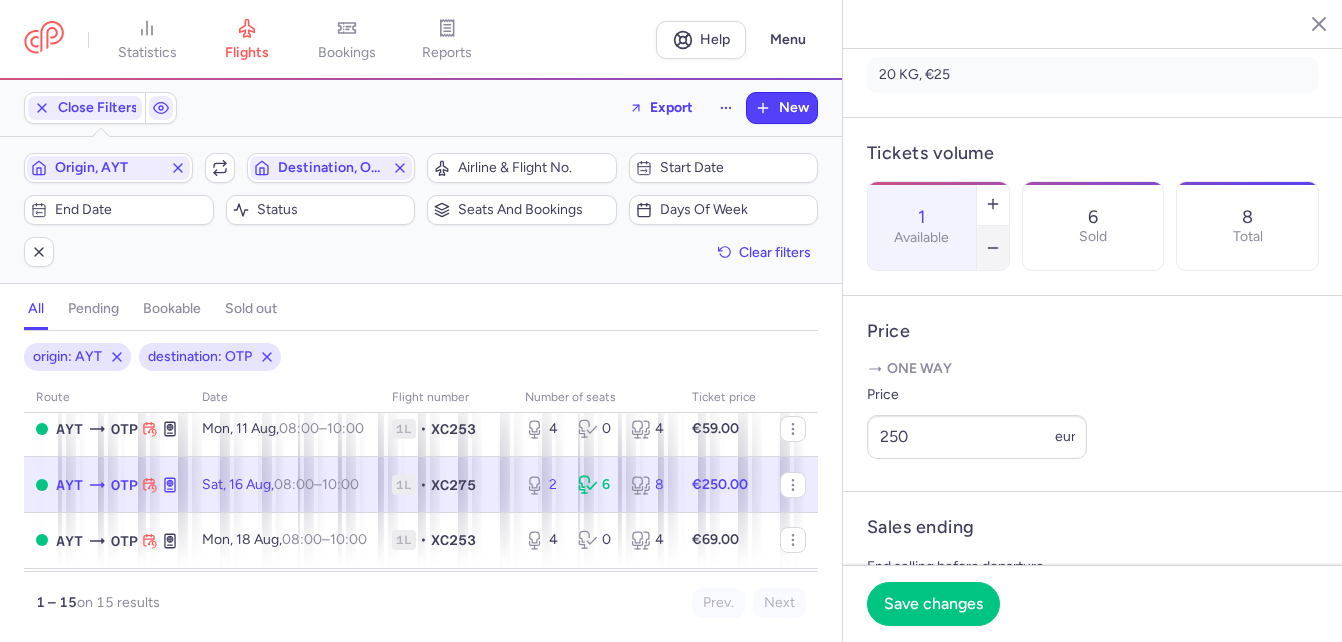 click 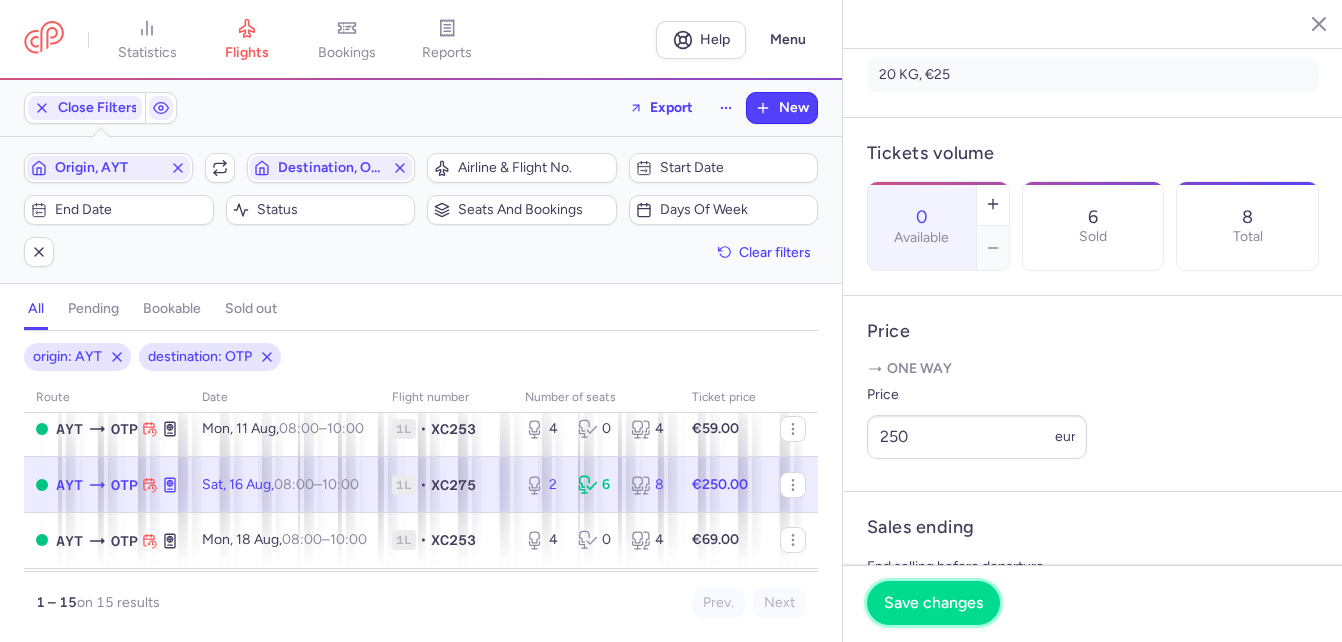 click on "Save changes" at bounding box center [933, 603] 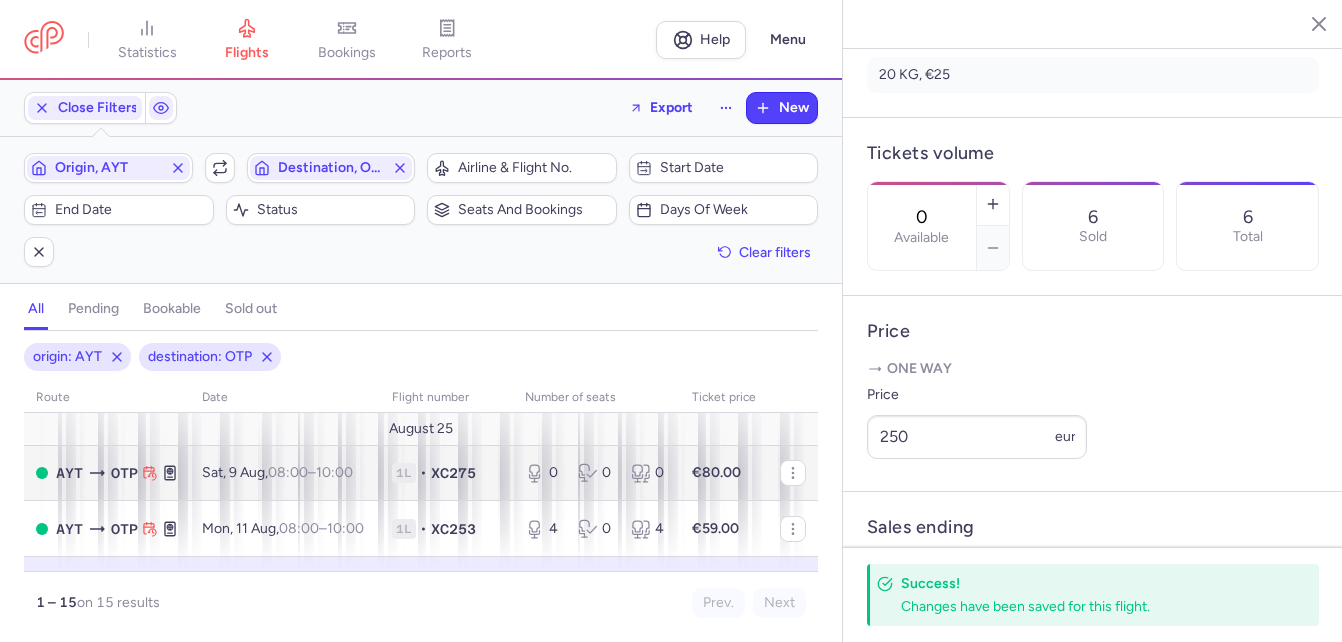 scroll, scrollTop: 100, scrollLeft: 0, axis: vertical 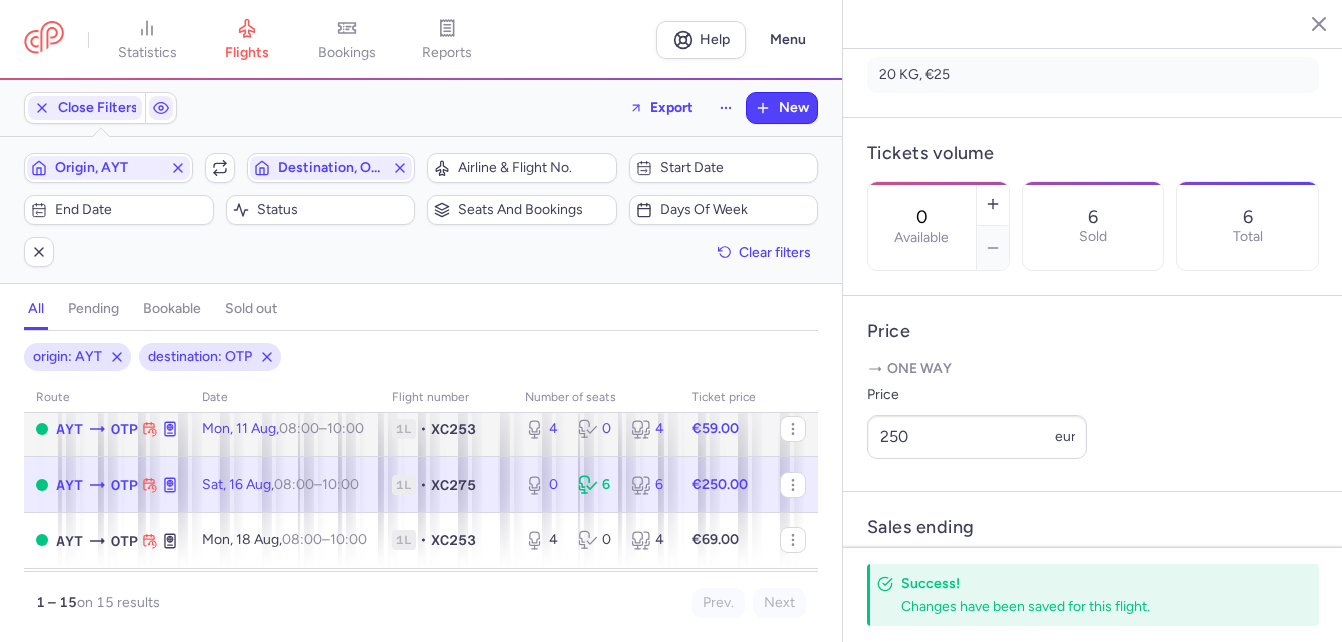 click on "XC253" 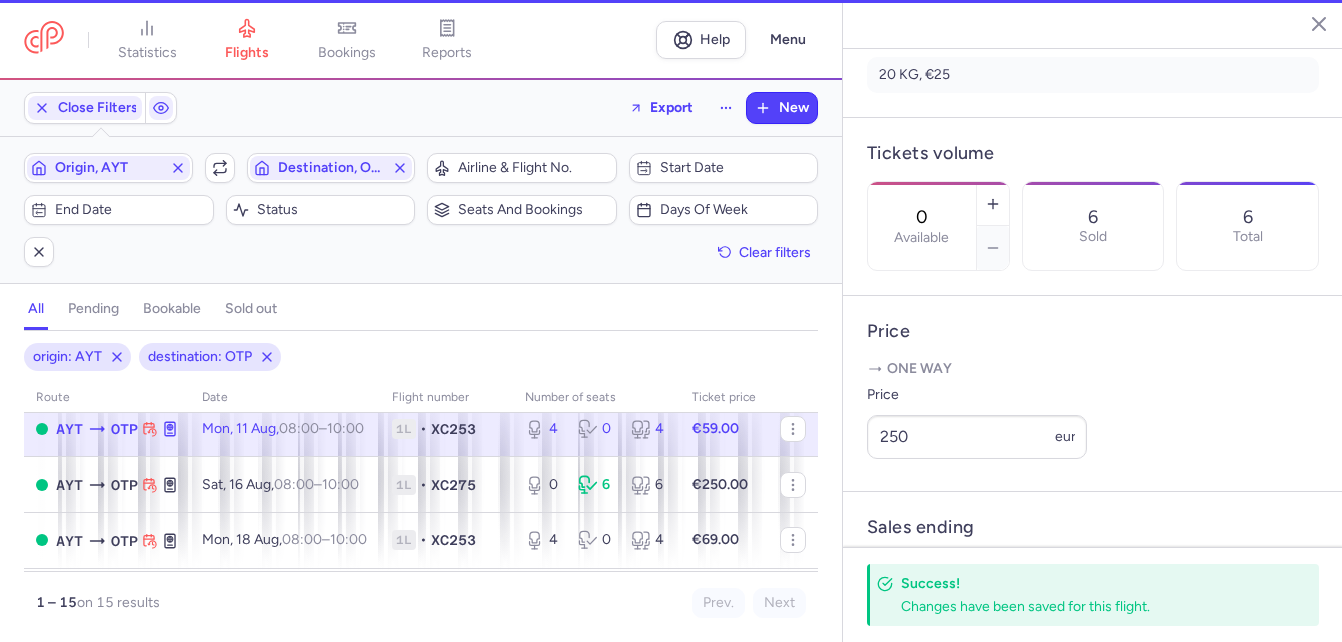 type on "4" 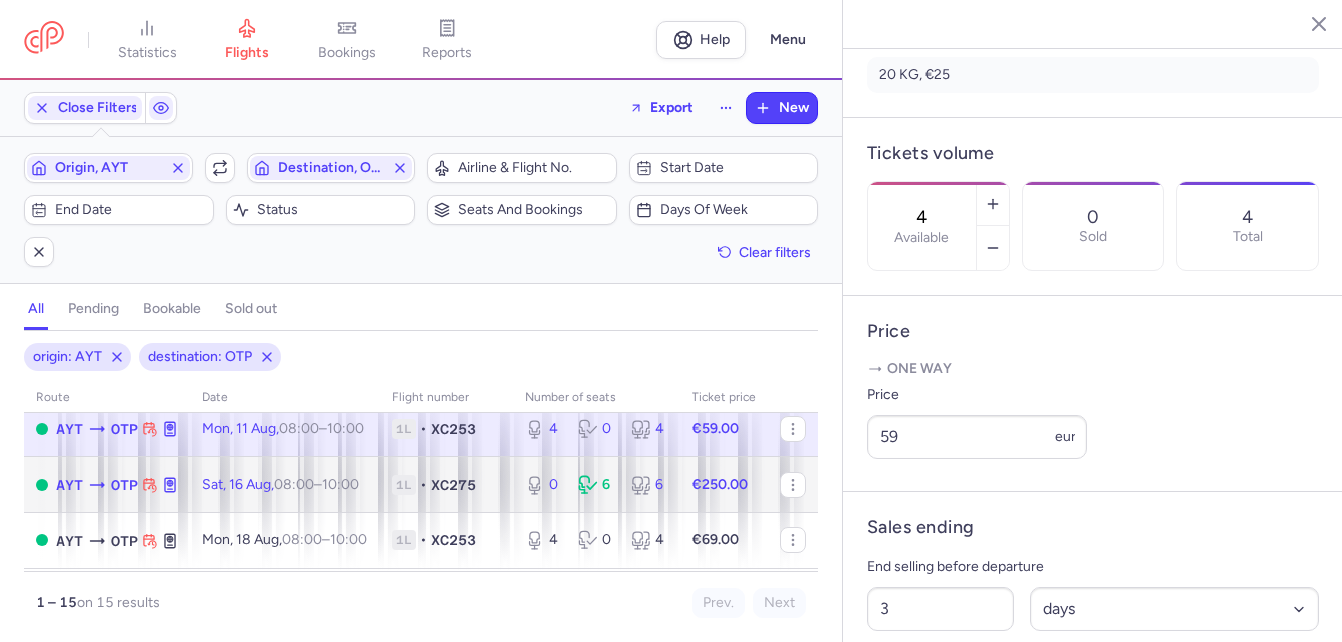 click on "XC275" 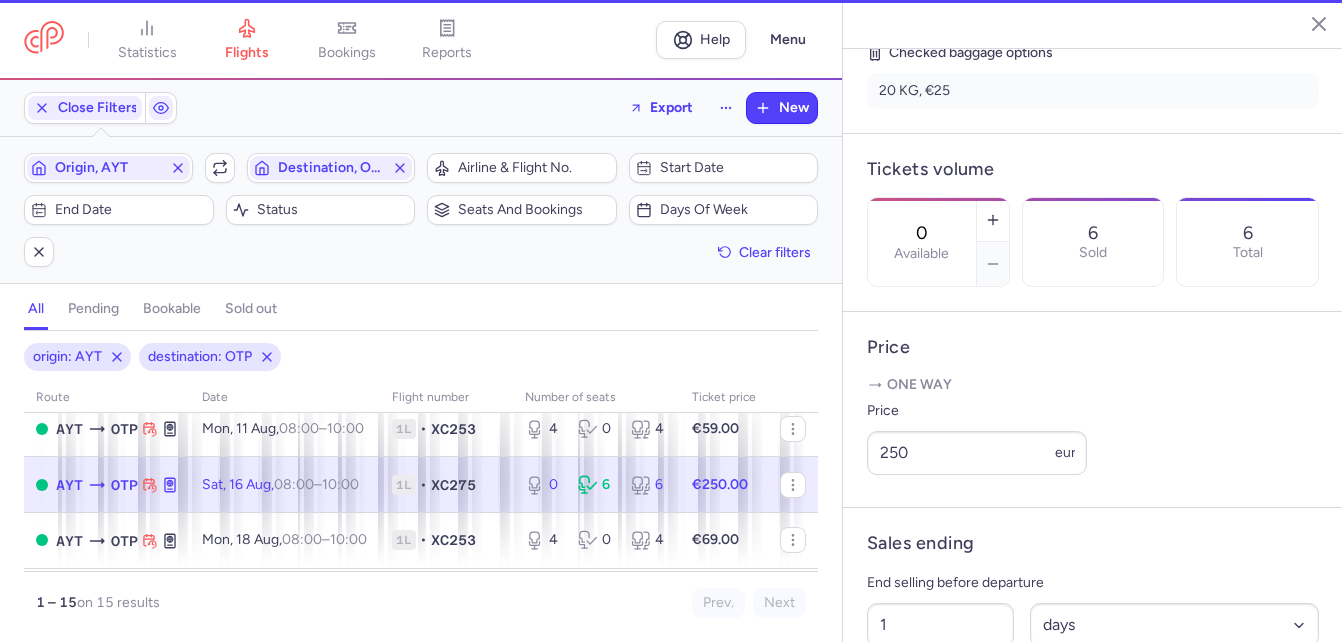 scroll, scrollTop: 516, scrollLeft: 0, axis: vertical 